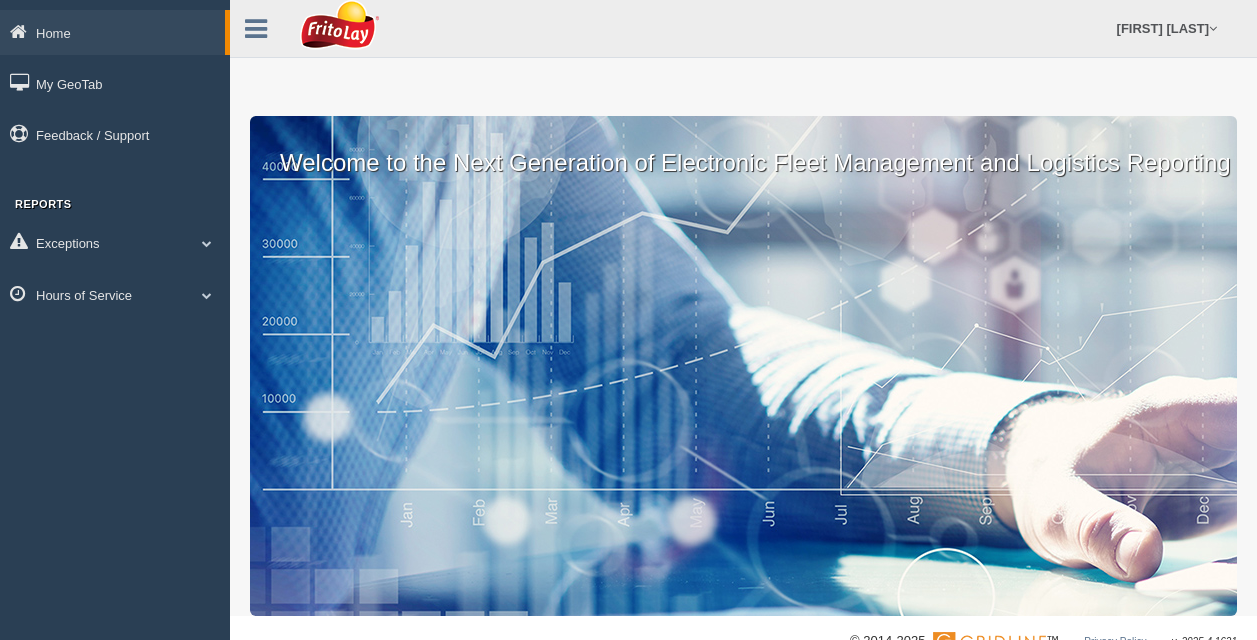 scroll, scrollTop: 0, scrollLeft: 0, axis: both 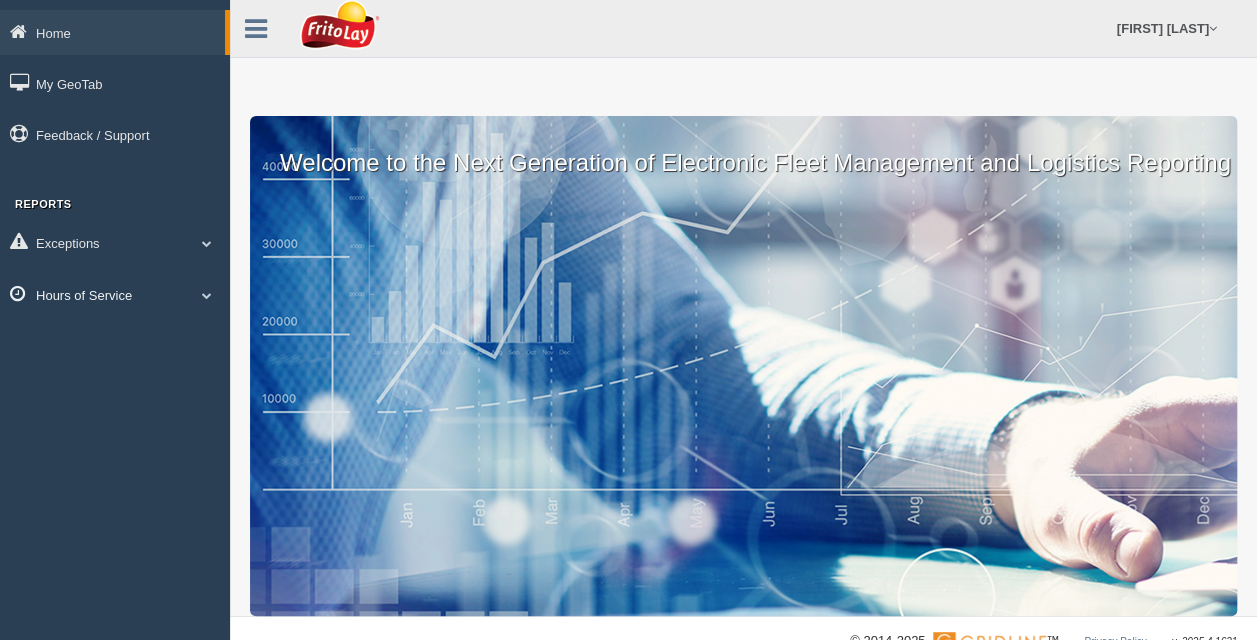 click on "Hours of Service" at bounding box center [115, 294] 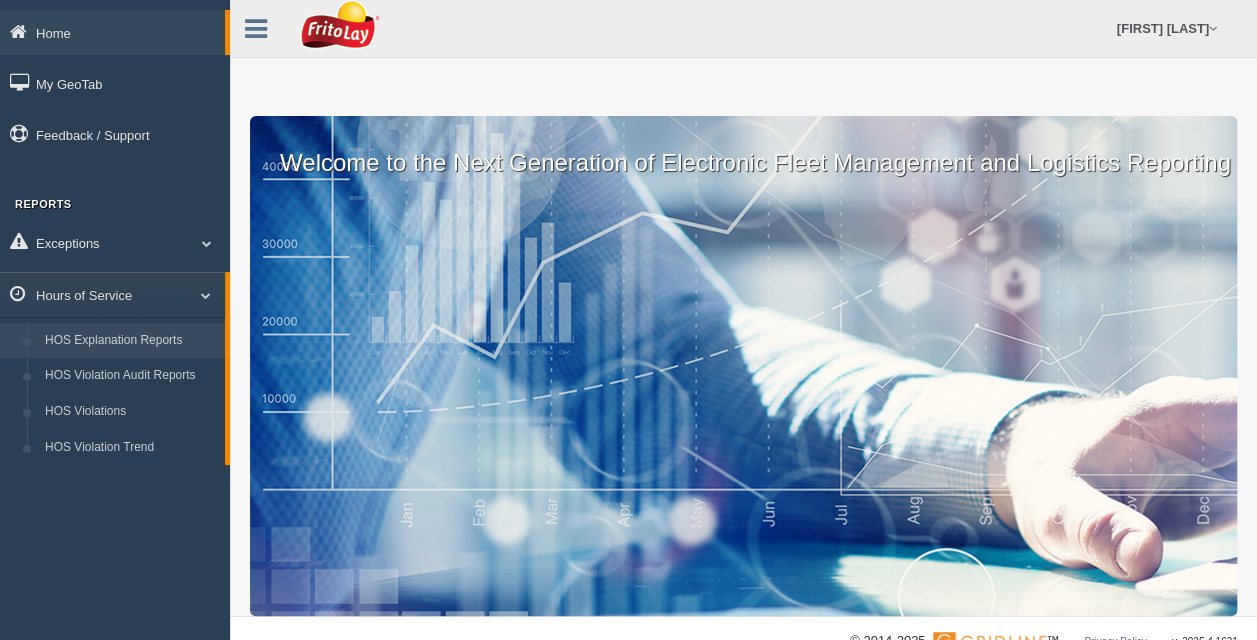 click on "HOS Explanation Reports" at bounding box center (130, 341) 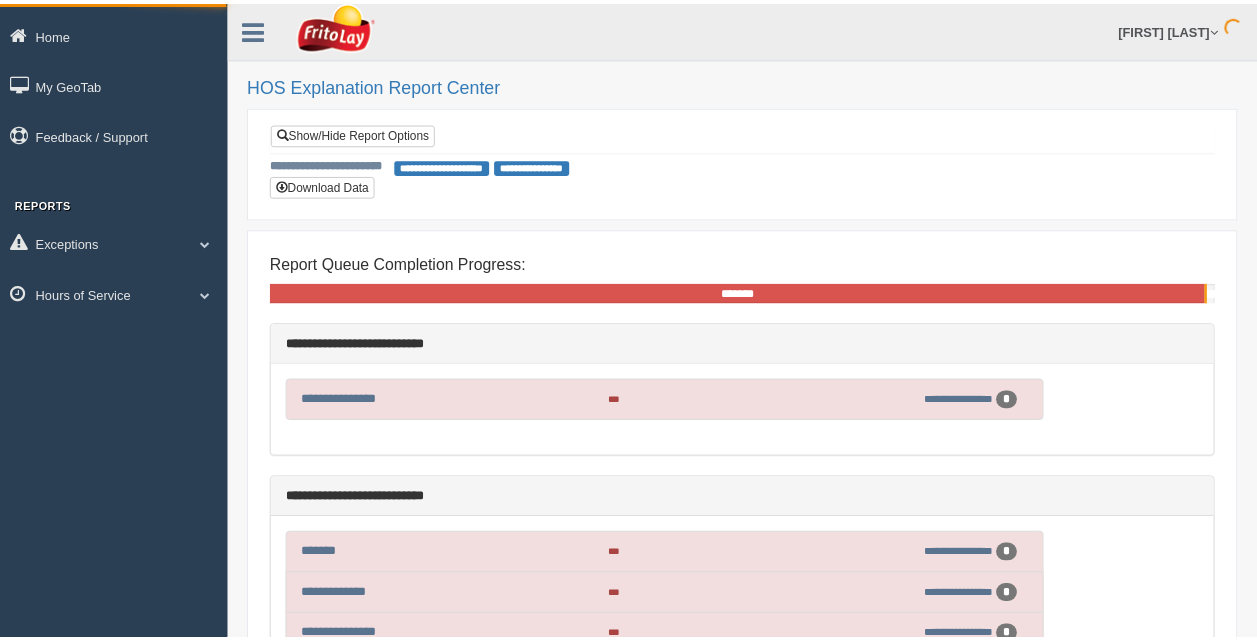 scroll, scrollTop: 0, scrollLeft: 0, axis: both 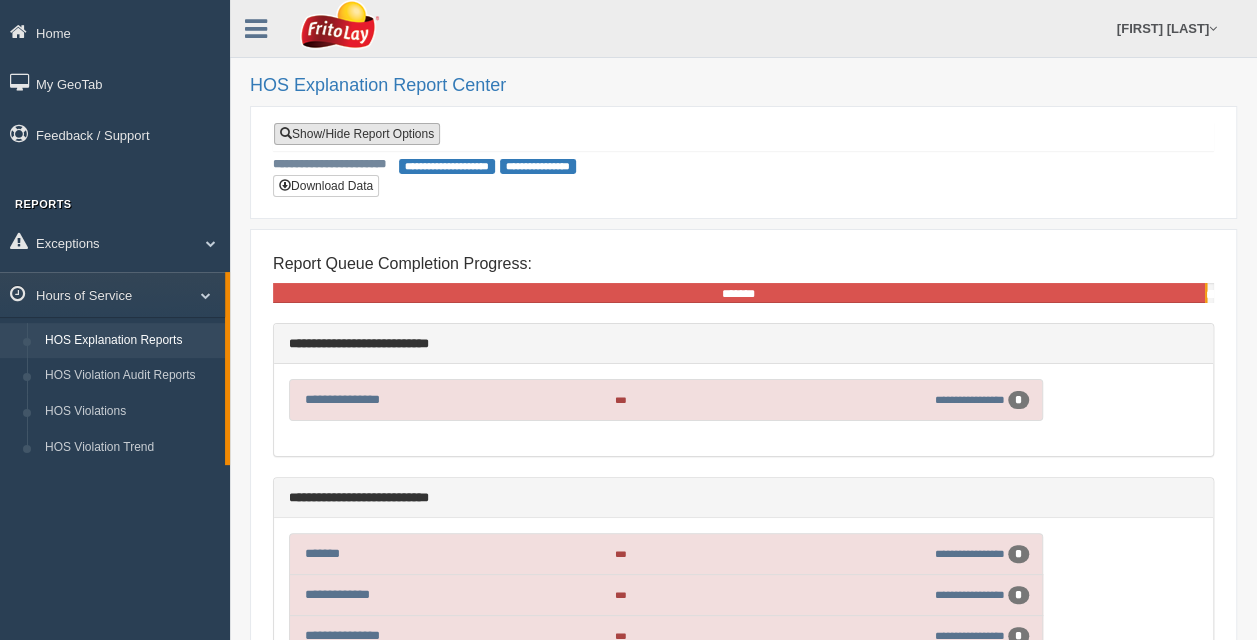 click on "Show/Hide Report Options" at bounding box center [357, 134] 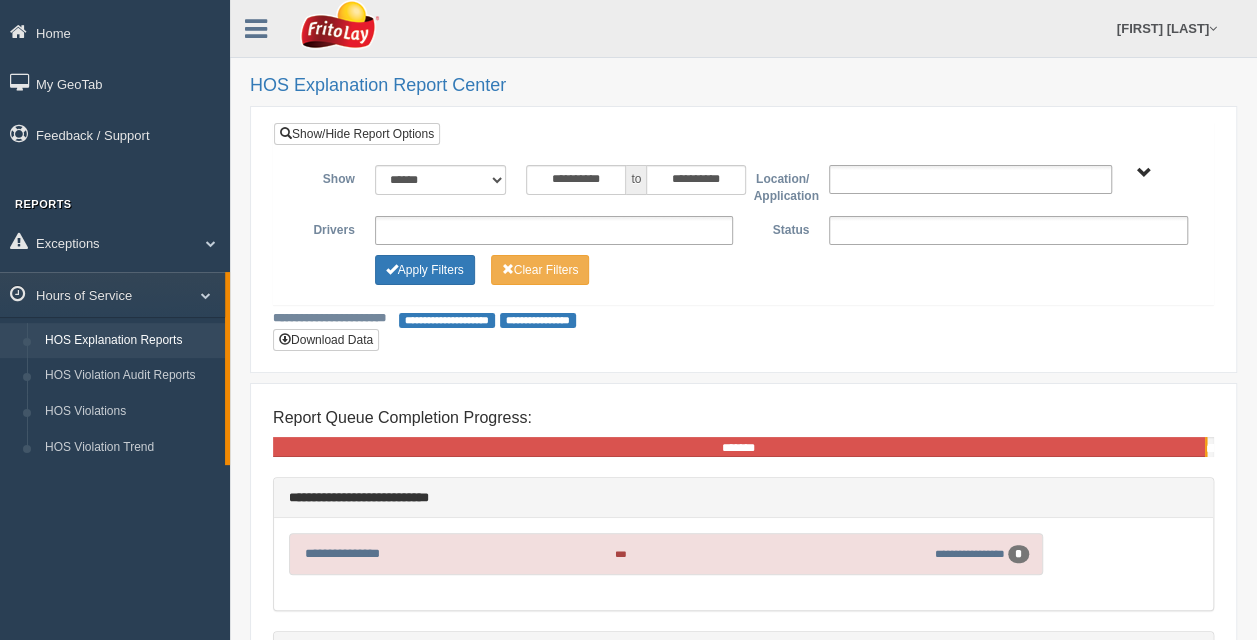 click on "**********" at bounding box center [554, 230] 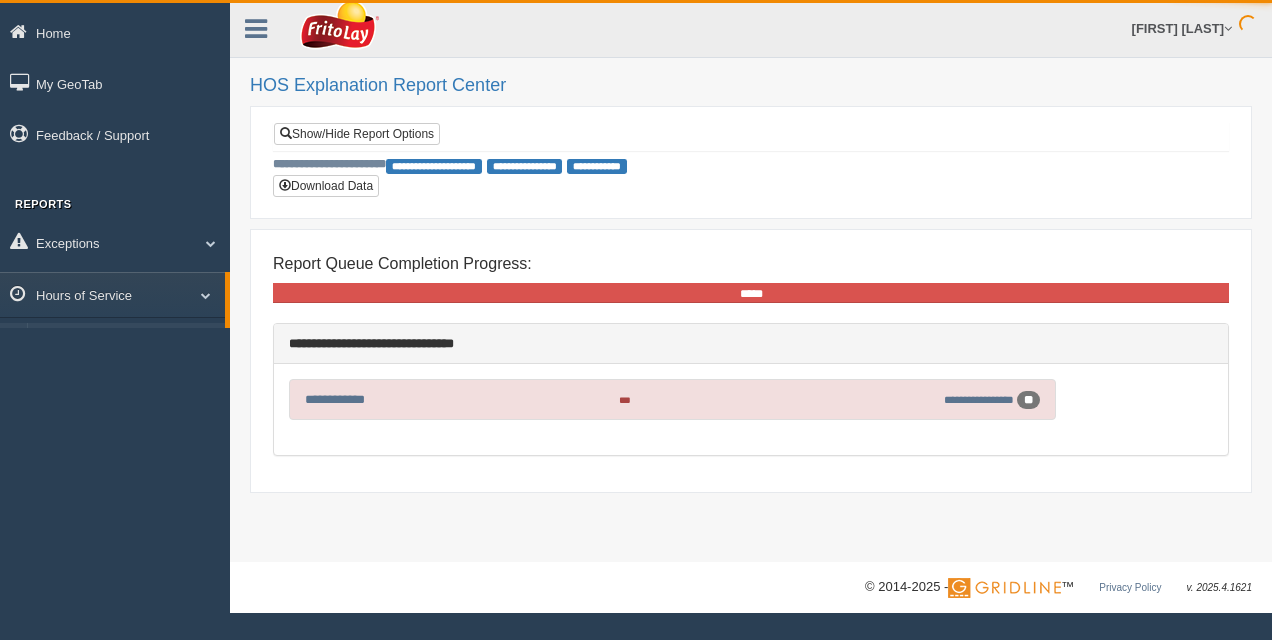 scroll, scrollTop: 0, scrollLeft: 0, axis: both 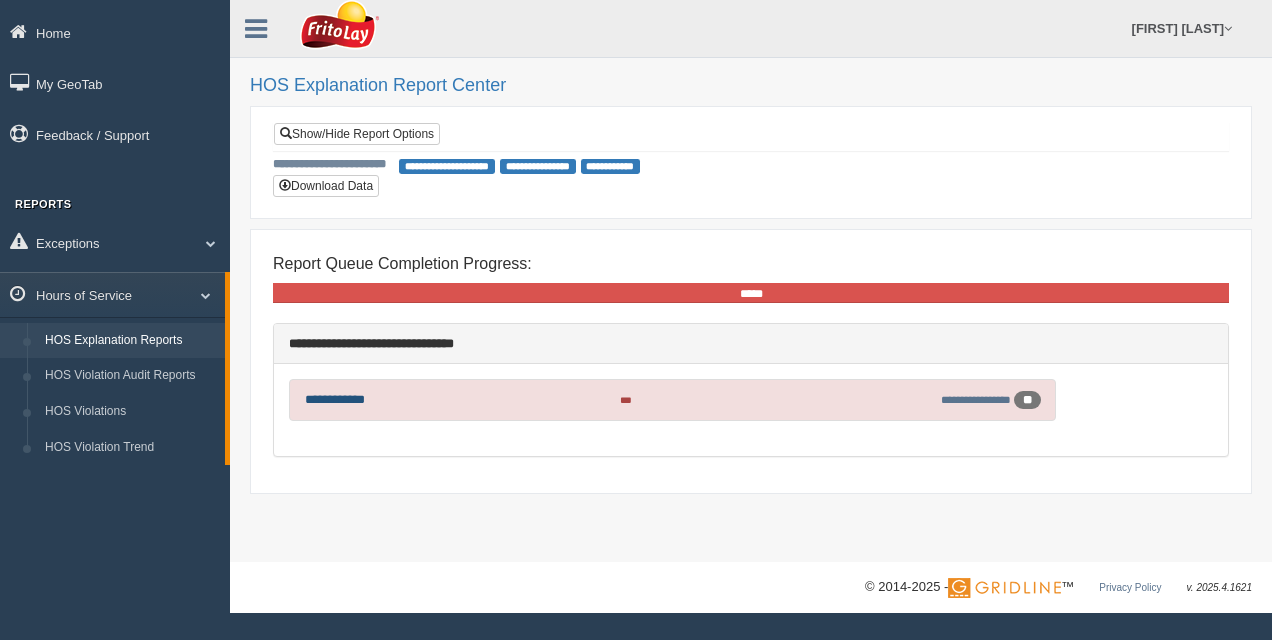 click on "**********" at bounding box center [335, 399] 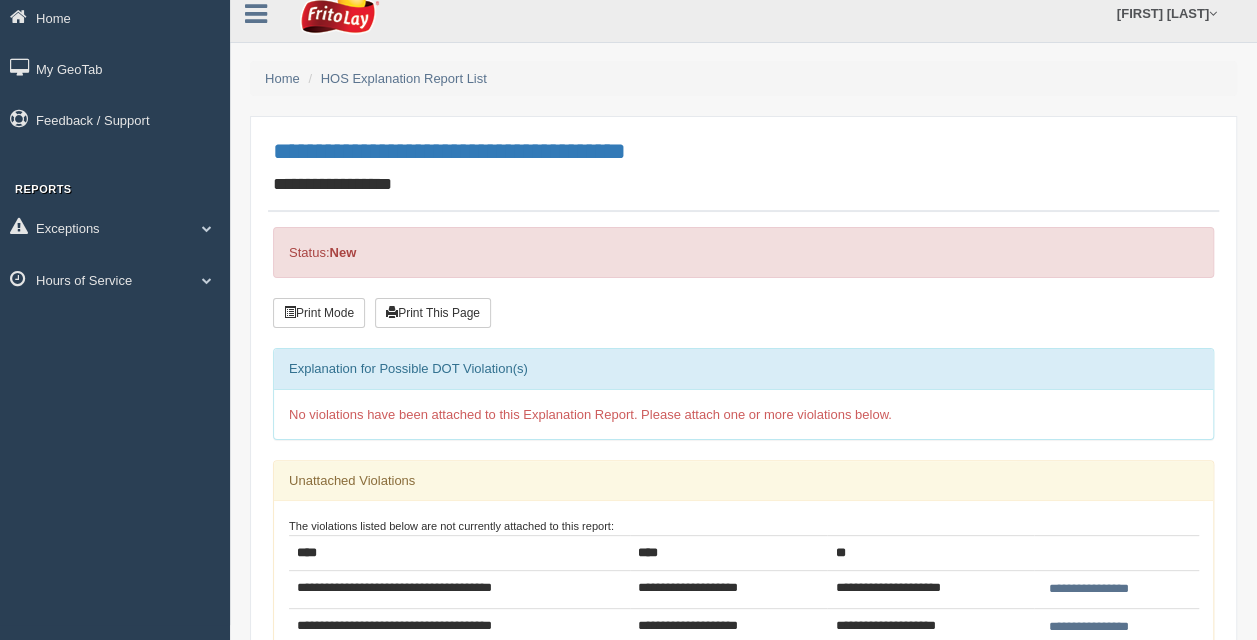 scroll, scrollTop: 0, scrollLeft: 0, axis: both 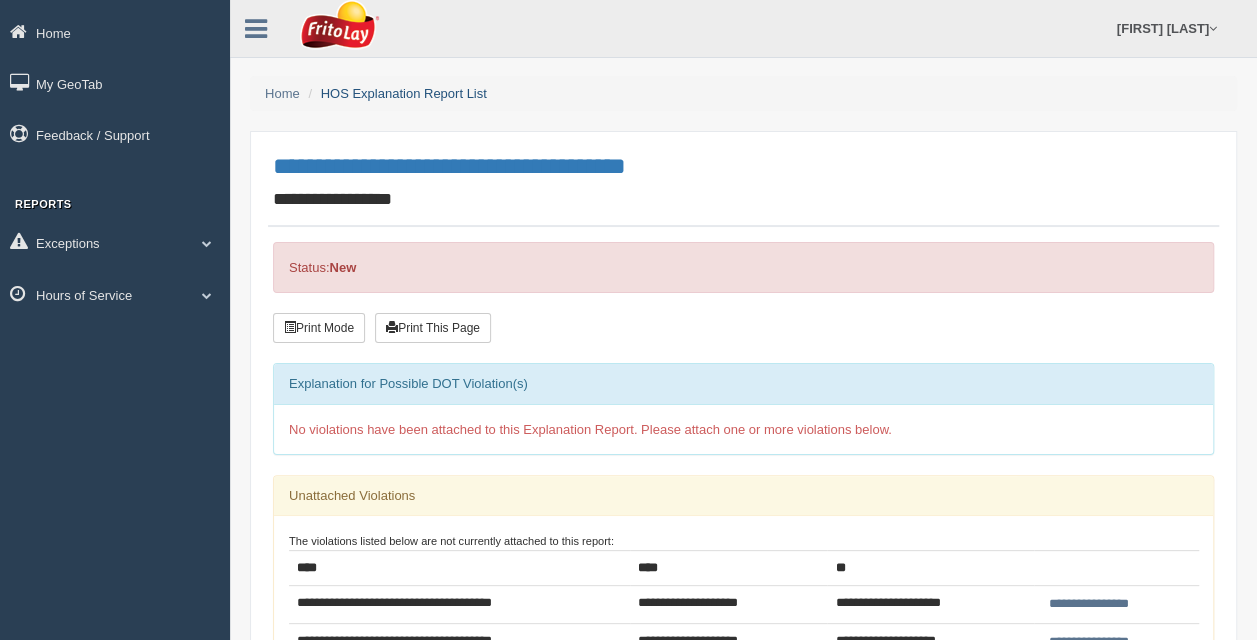click on "HOS Explanation Report List" at bounding box center (404, 93) 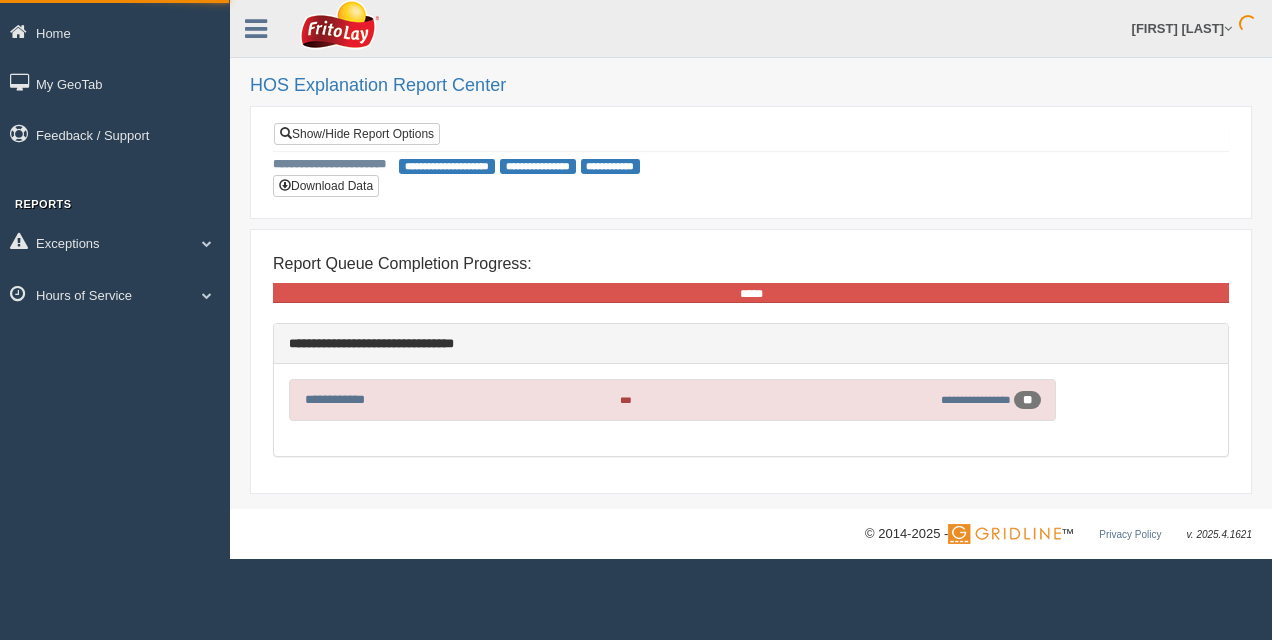type on "********" 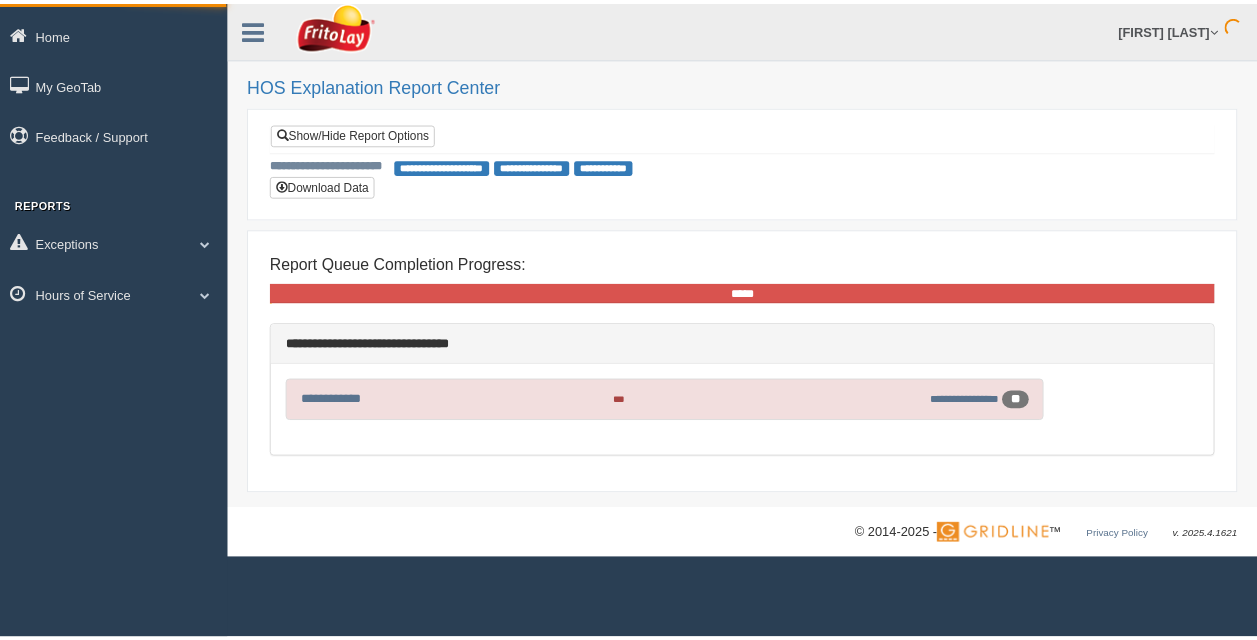 scroll, scrollTop: 0, scrollLeft: 0, axis: both 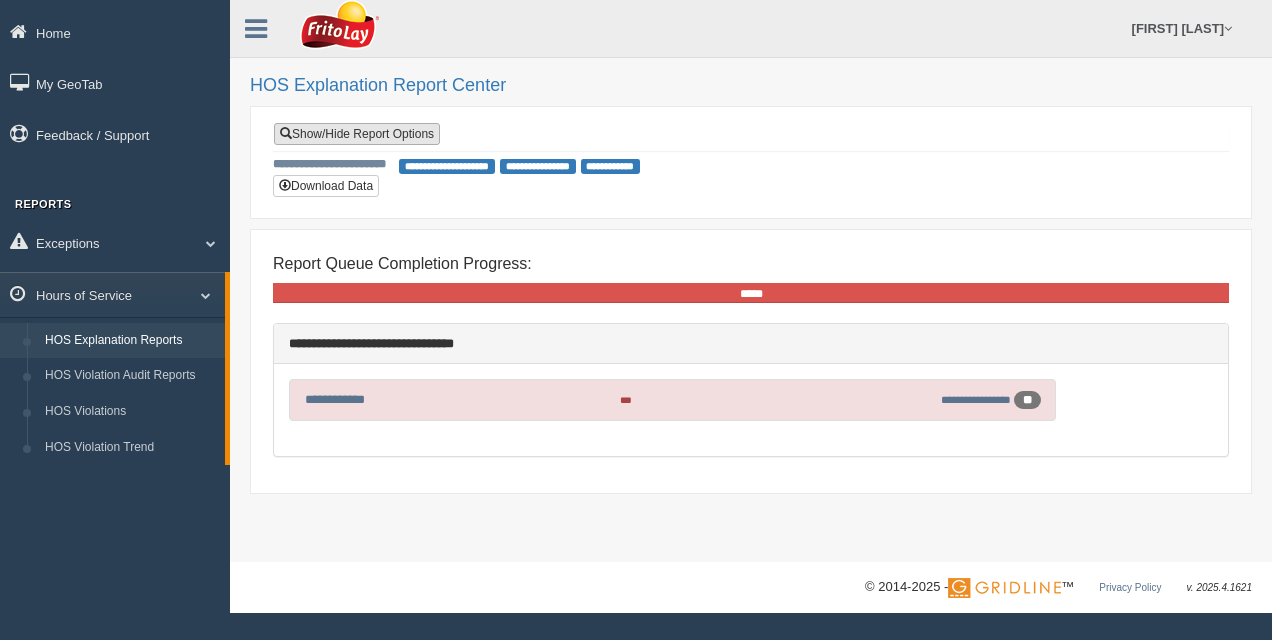 click on "Show/Hide Report Options" at bounding box center (357, 134) 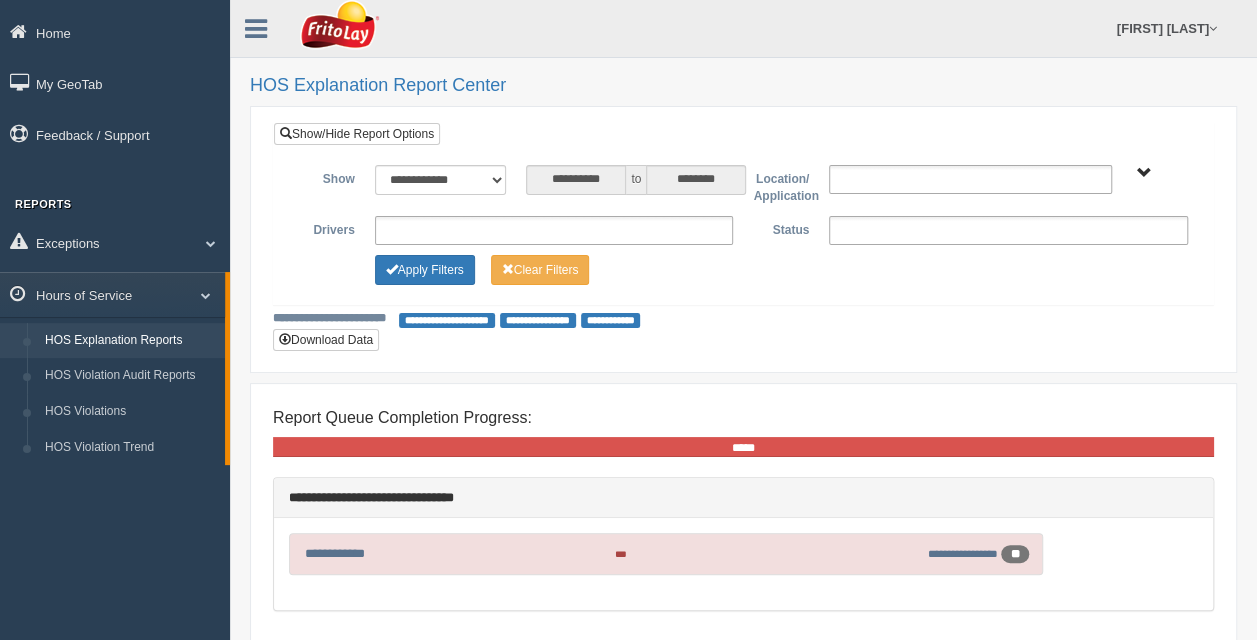 click on "**********" at bounding box center (554, 230) 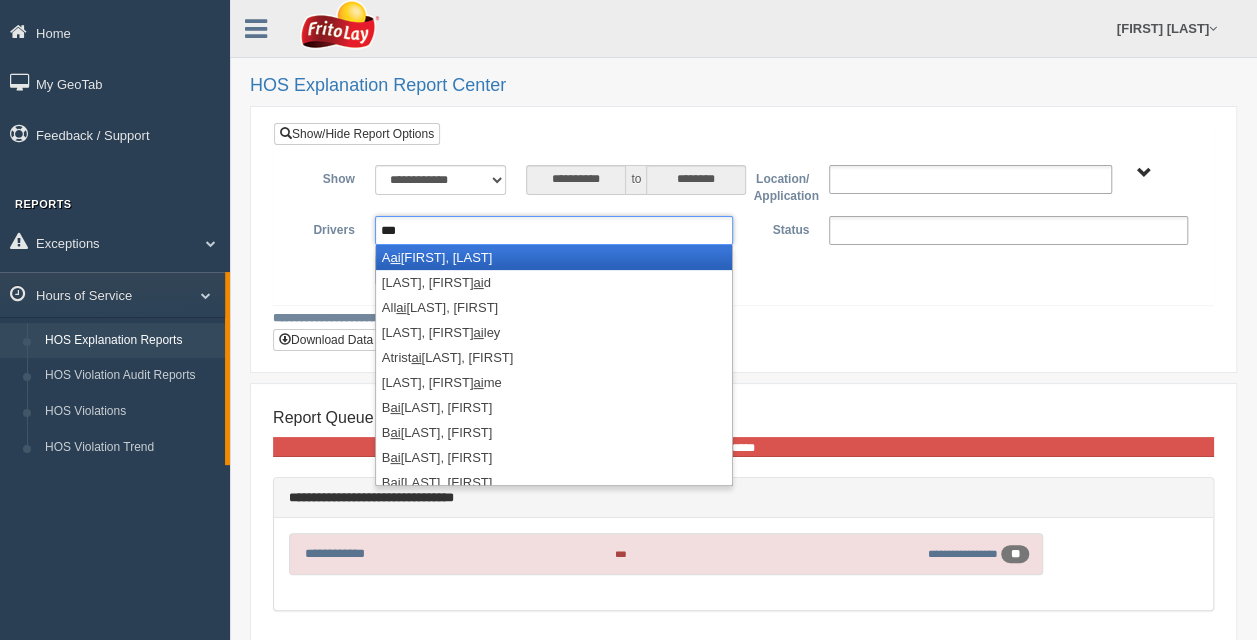 type on "****" 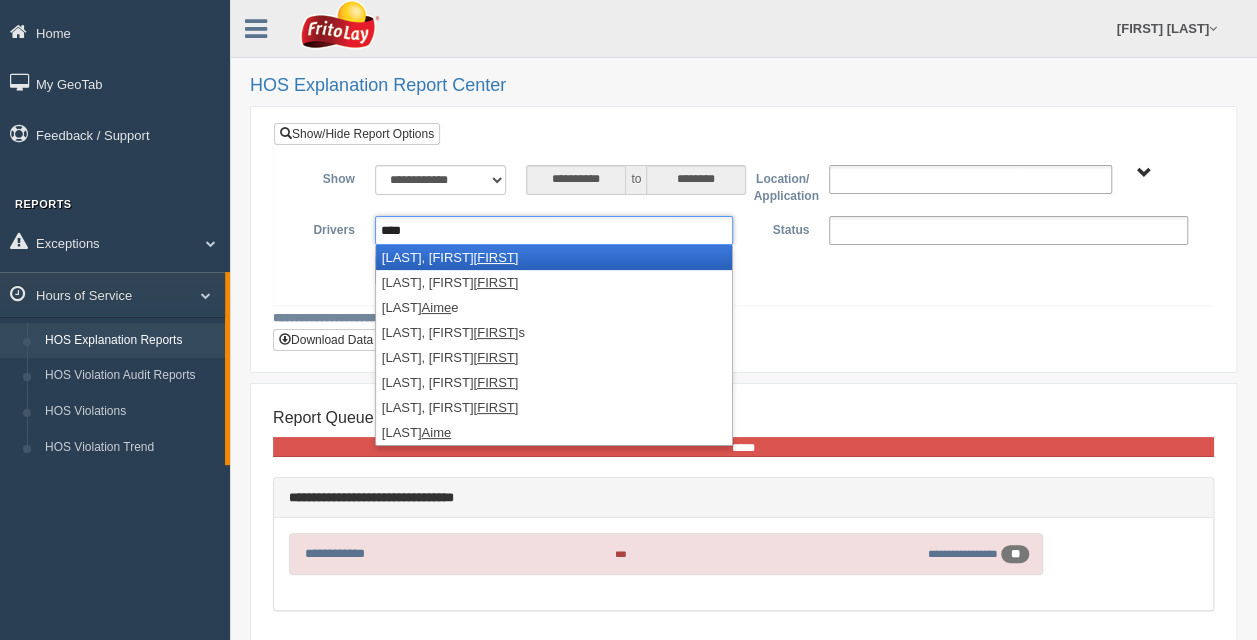 click on "*****" at bounding box center [743, 447] 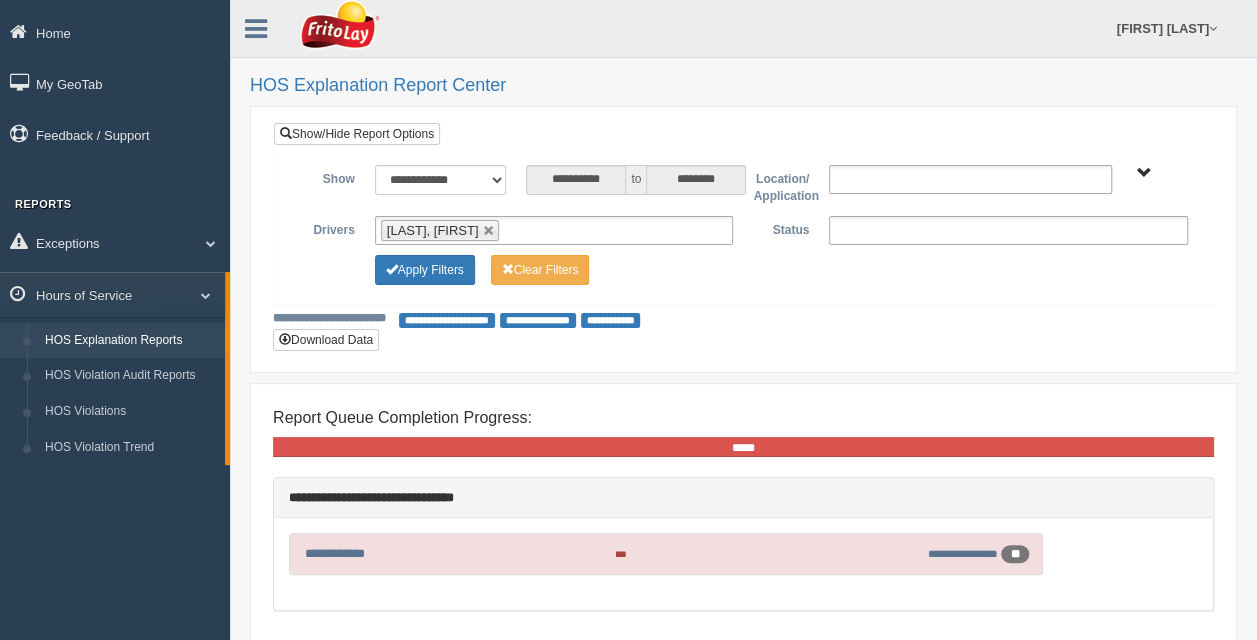 type 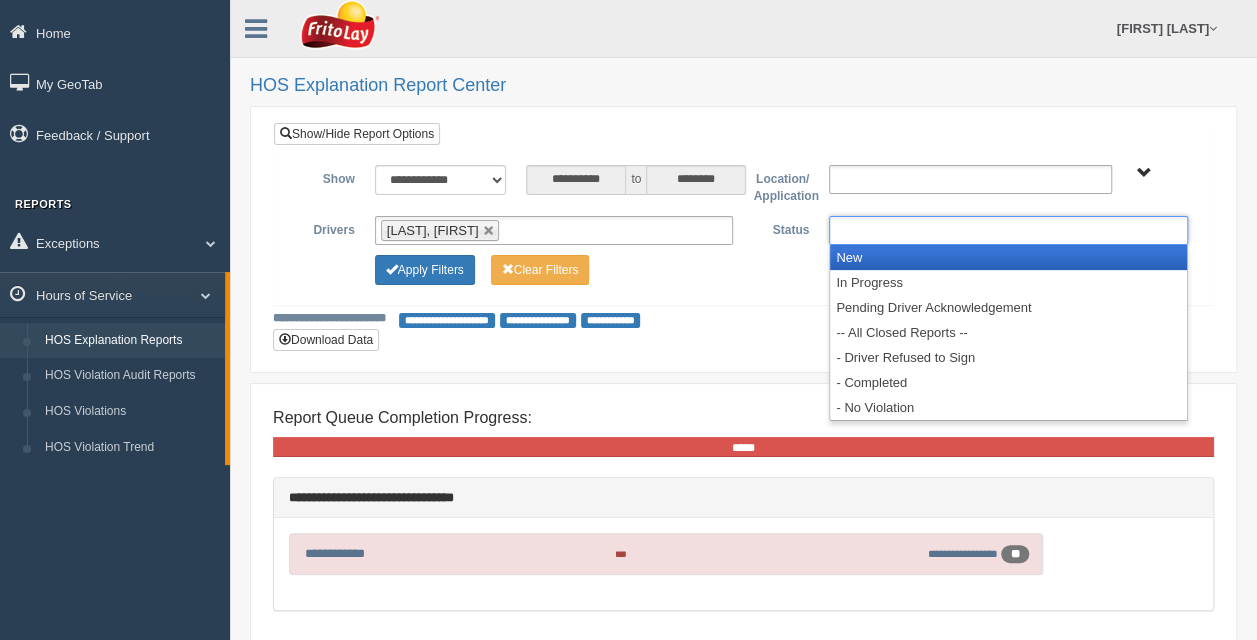 click on "**********" at bounding box center [743, 515] 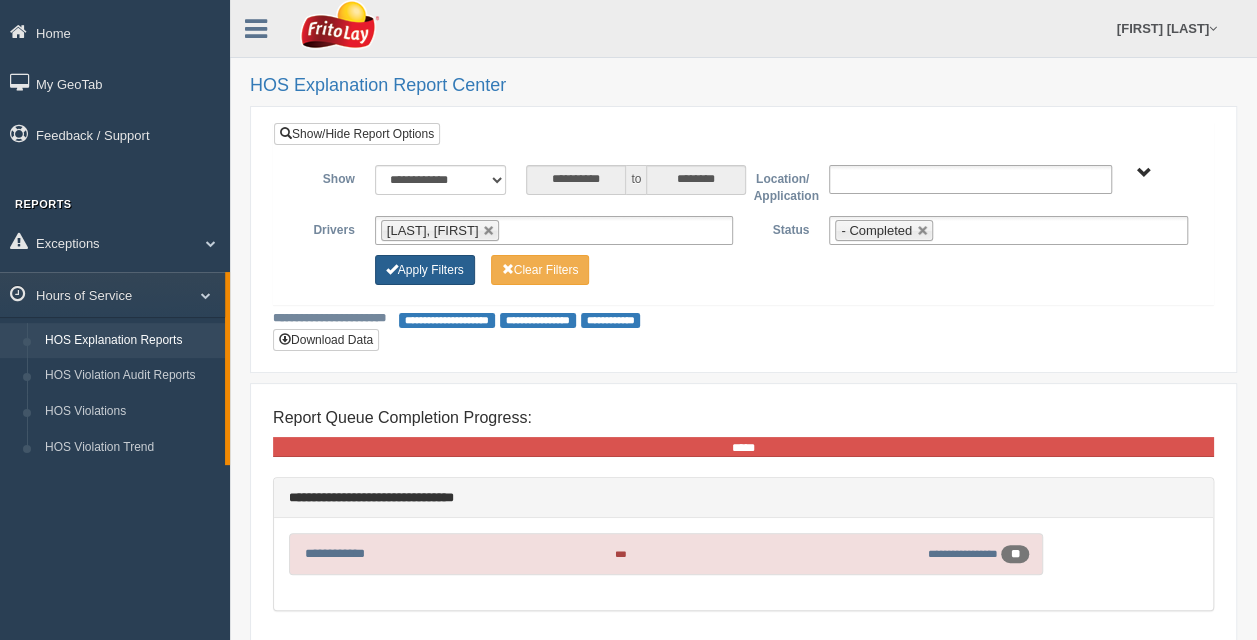 click on "Apply Filters" at bounding box center [425, 270] 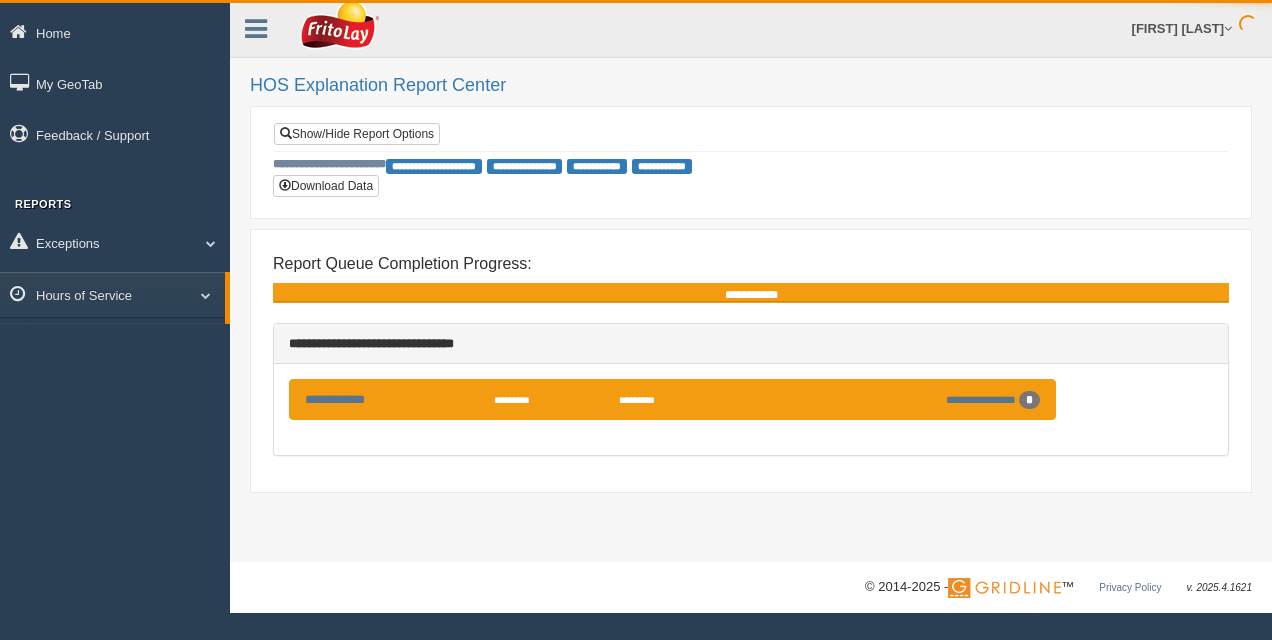 scroll, scrollTop: 0, scrollLeft: 0, axis: both 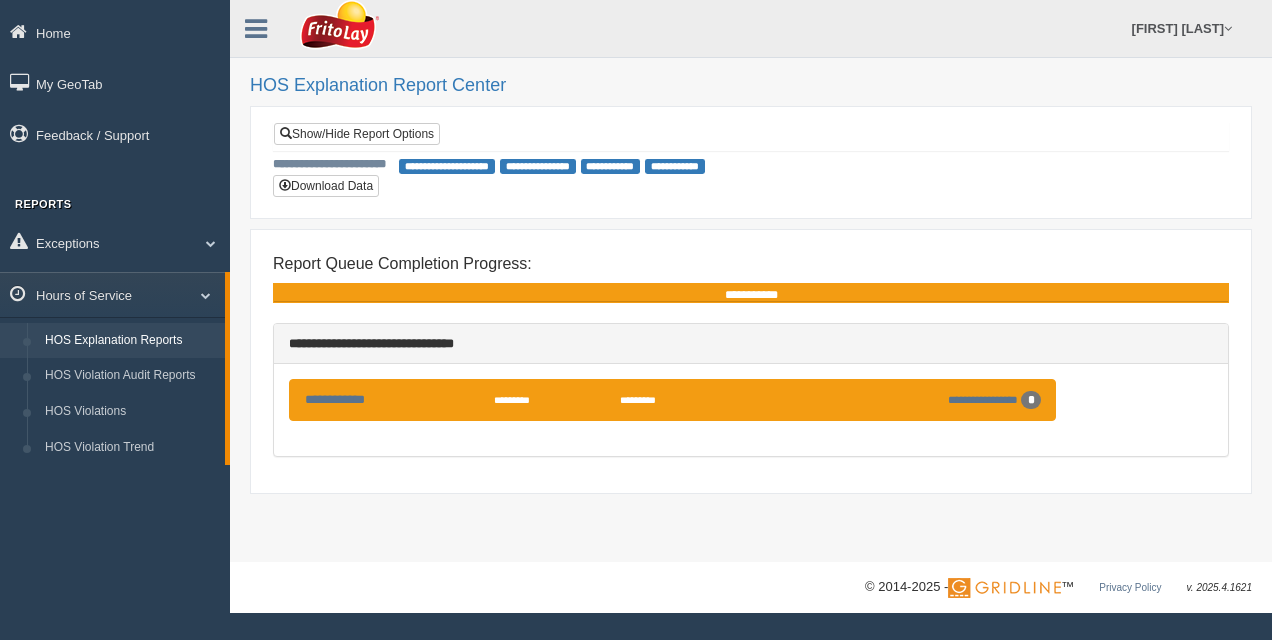 click on "*********" at bounding box center [638, 400] 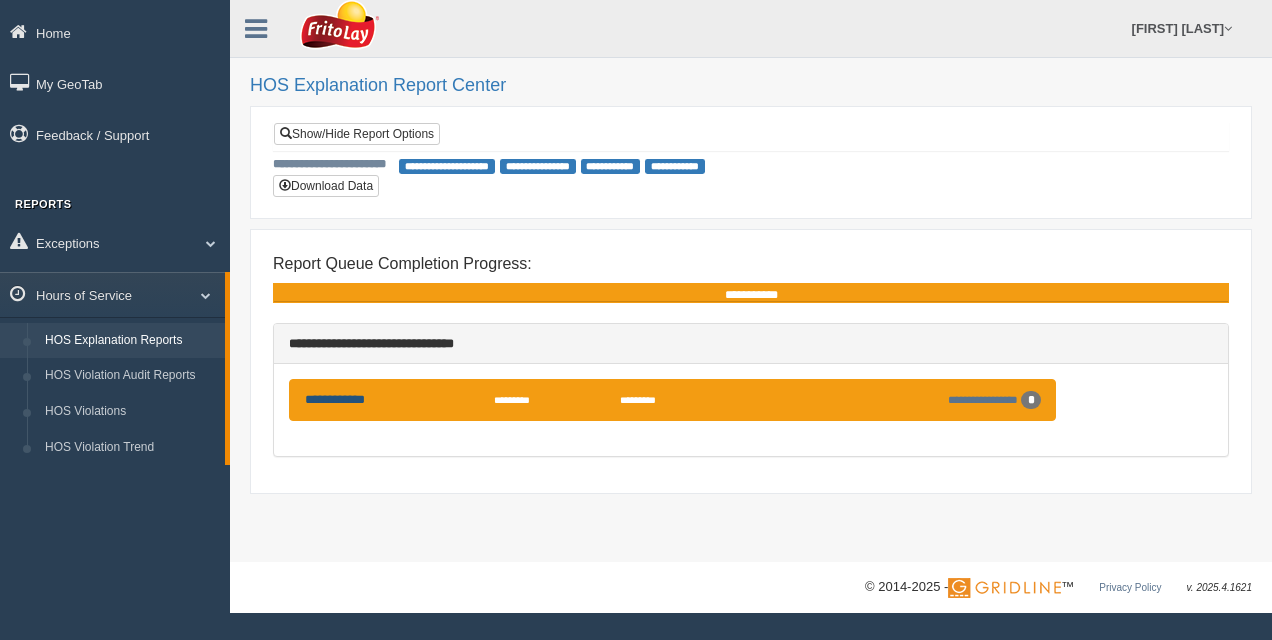 click on "**********" at bounding box center [335, 399] 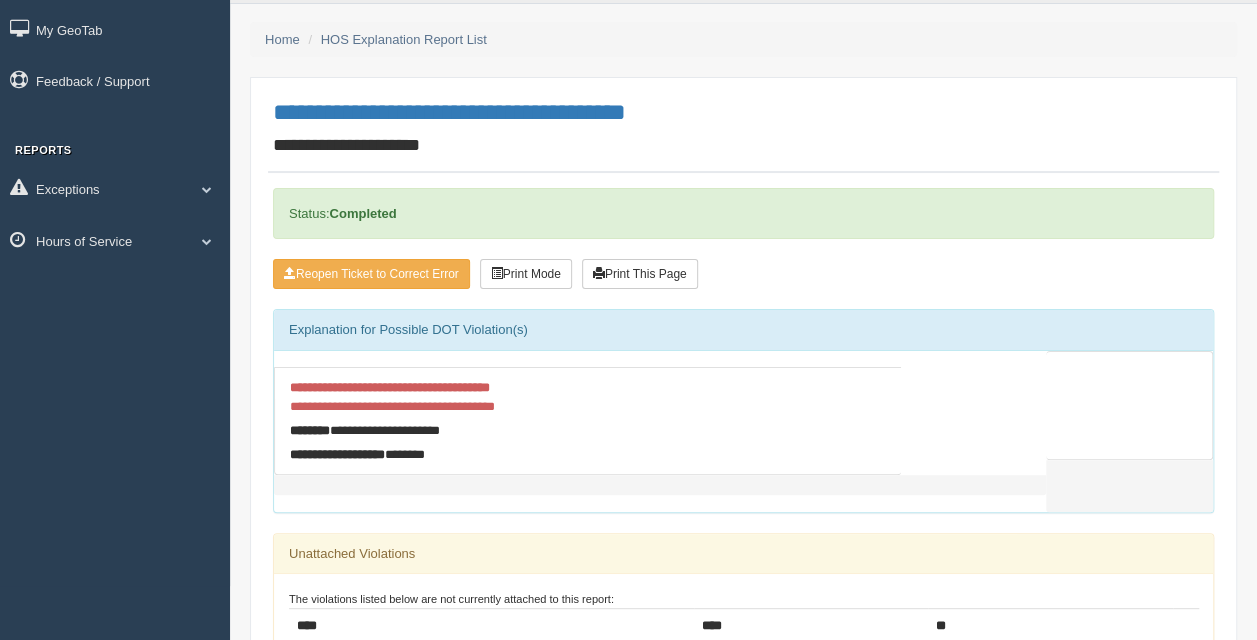 scroll, scrollTop: 100, scrollLeft: 0, axis: vertical 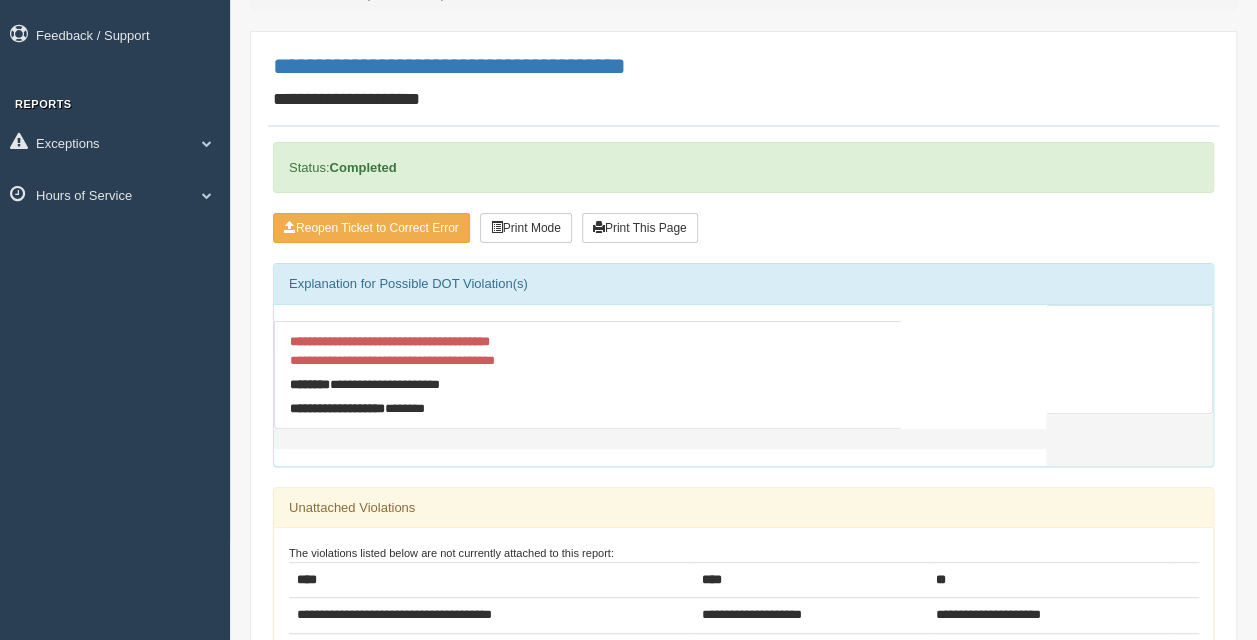 click on "**********" at bounding box center [743, 66] 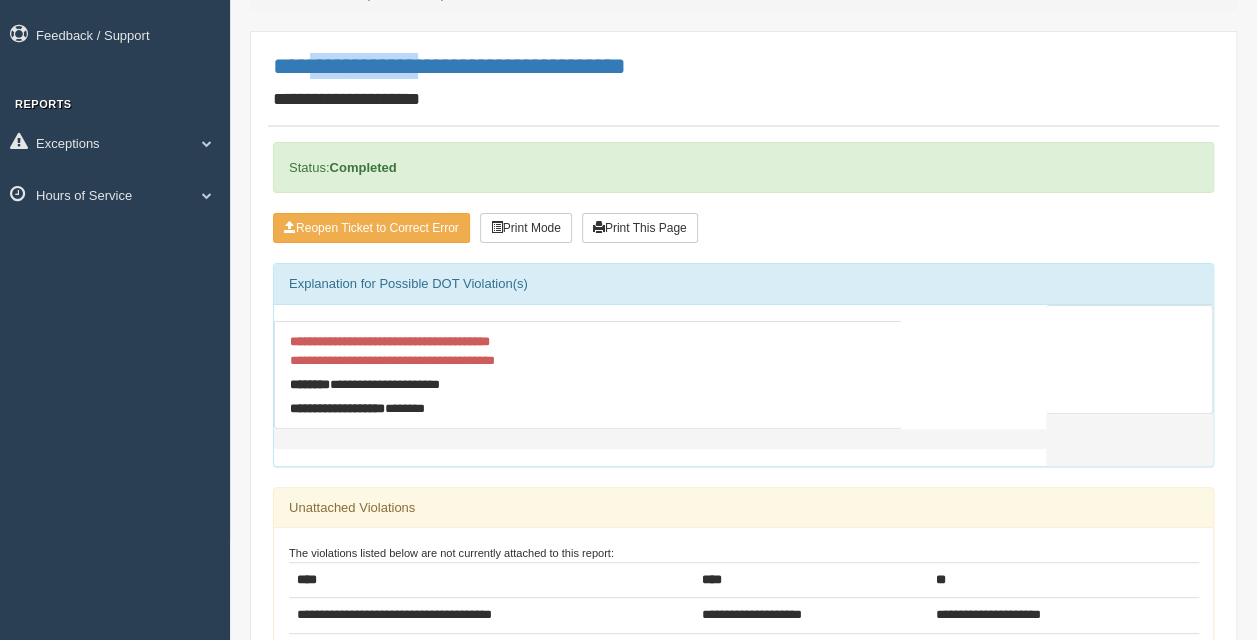 click on "**********" at bounding box center [743, 66] 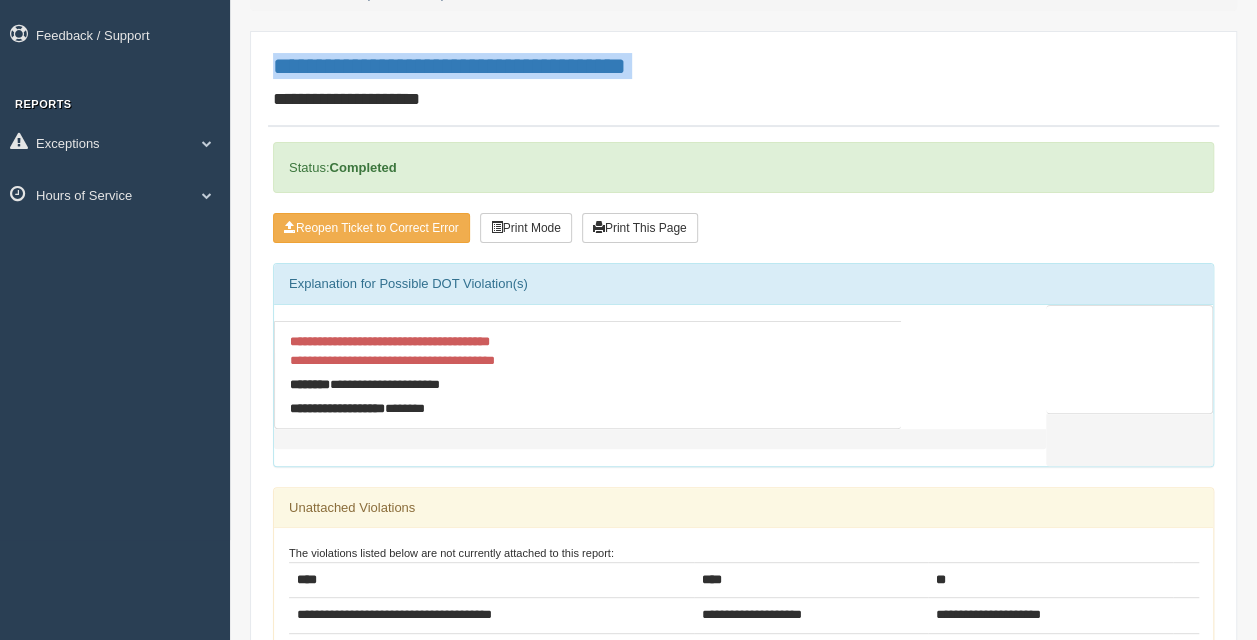 click on "**********" at bounding box center [743, 66] 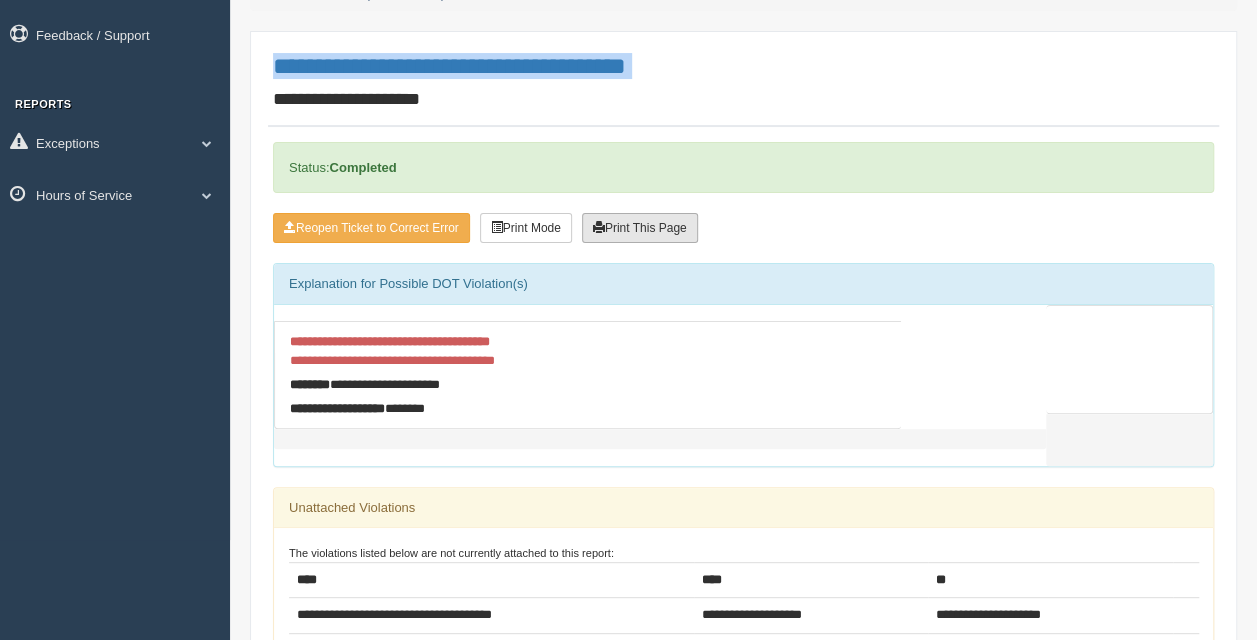 click on "Print This Page" at bounding box center (640, 228) 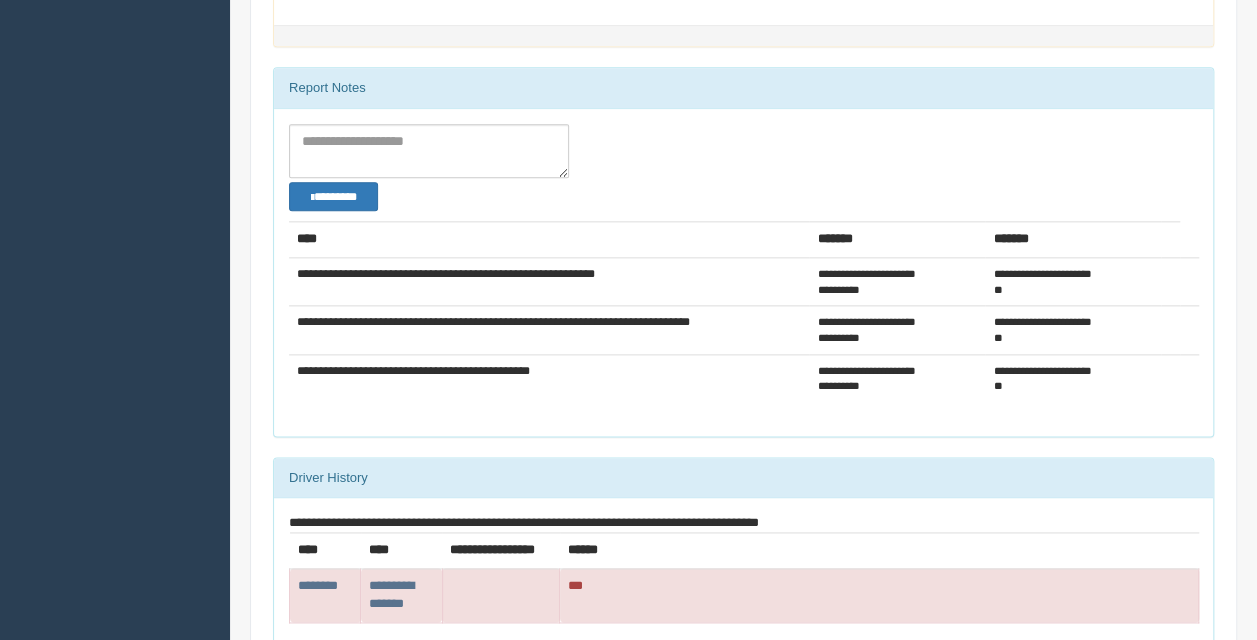 scroll, scrollTop: 1100, scrollLeft: 0, axis: vertical 